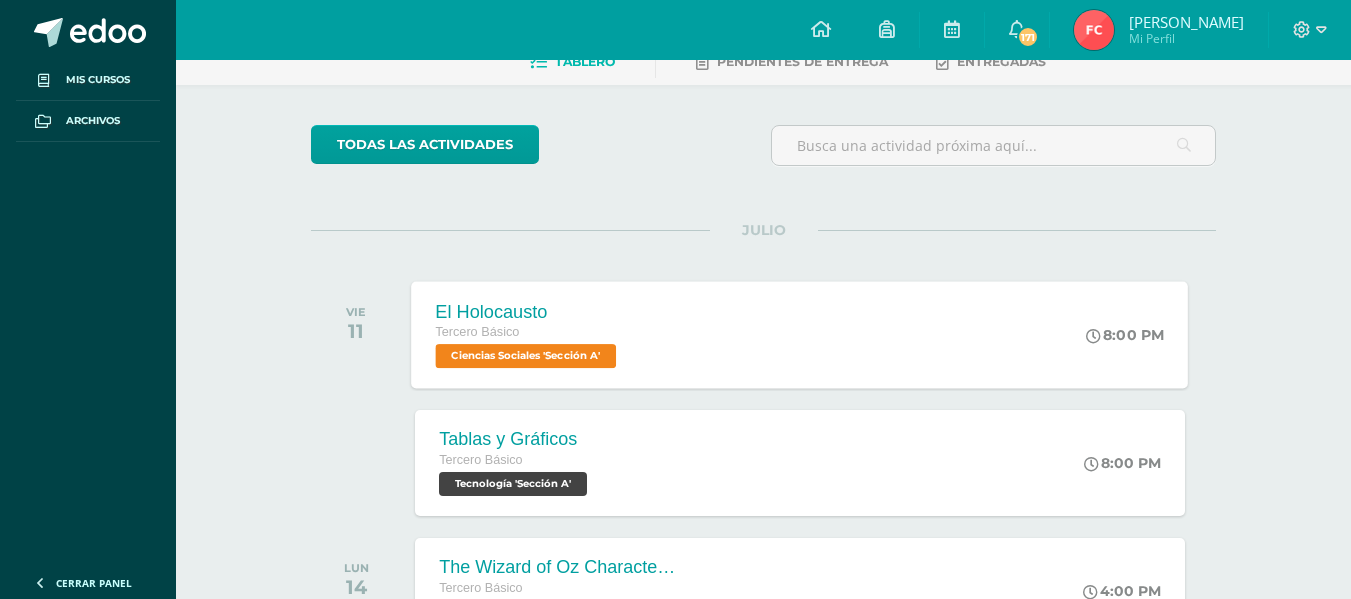 scroll, scrollTop: 0, scrollLeft: 0, axis: both 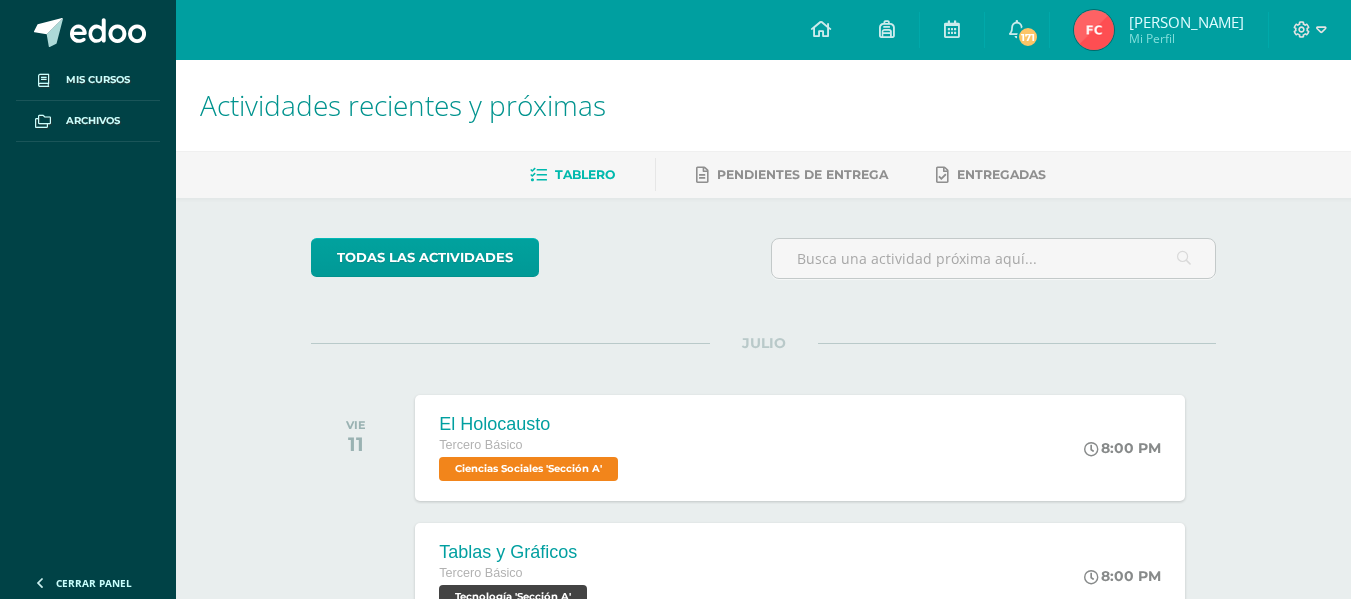 click at bounding box center (1094, 30) 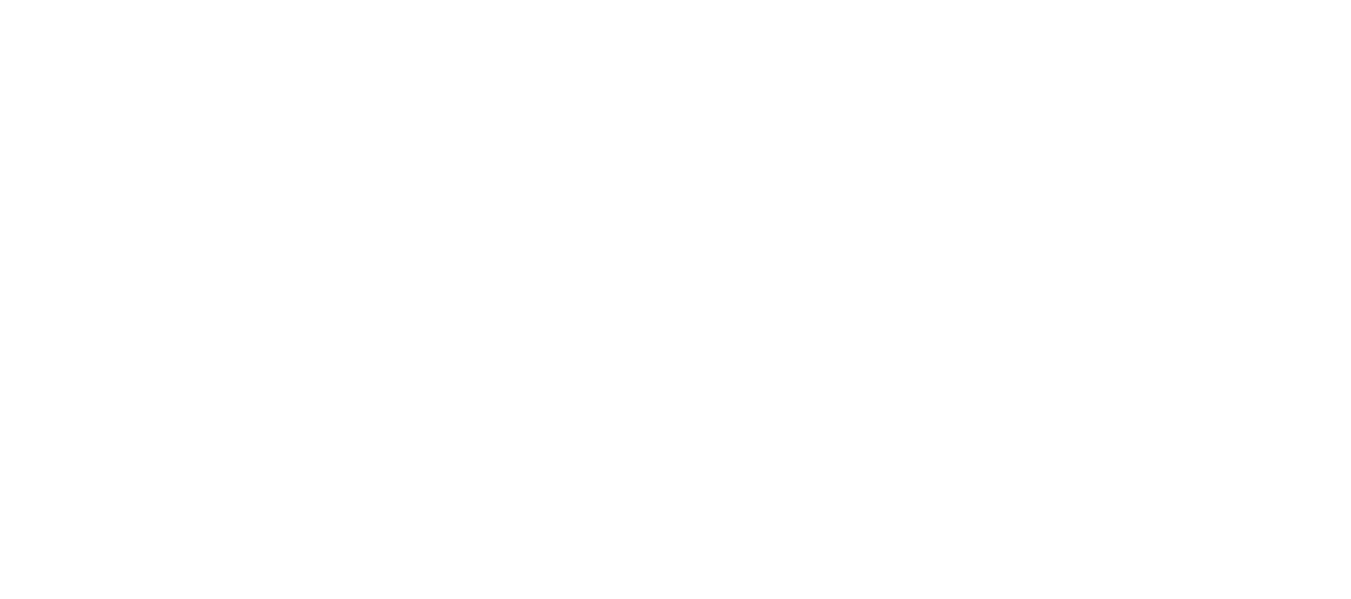 scroll, scrollTop: 0, scrollLeft: 0, axis: both 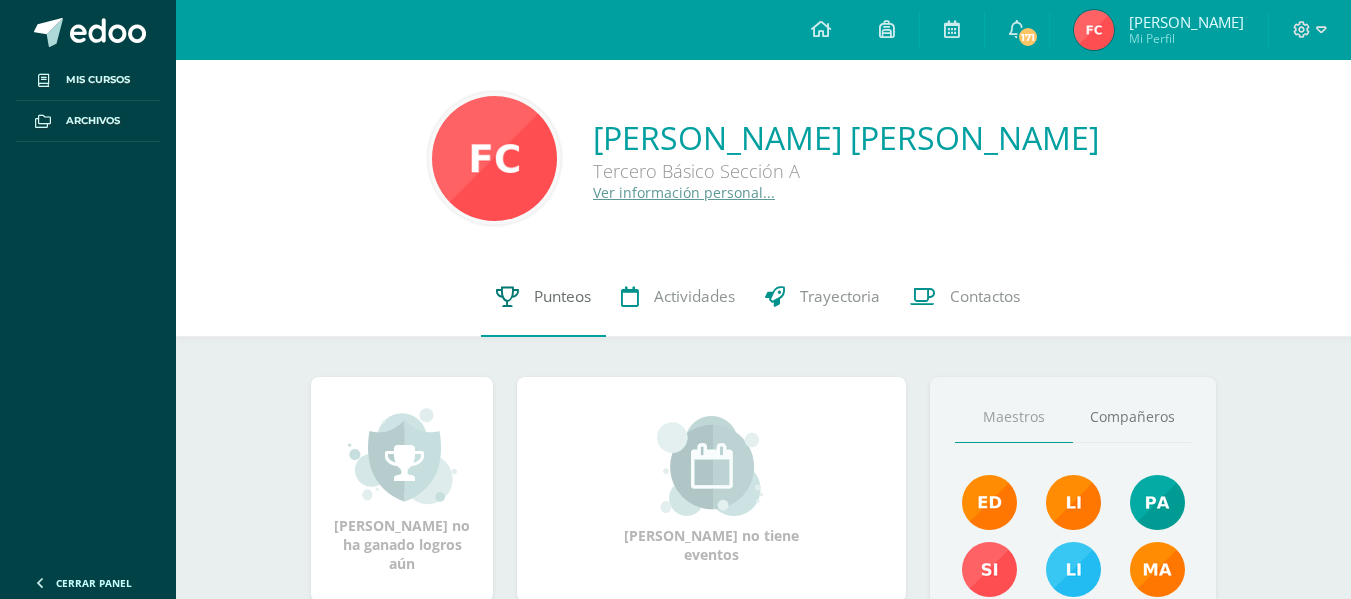 click on "Punteos" at bounding box center (562, 296) 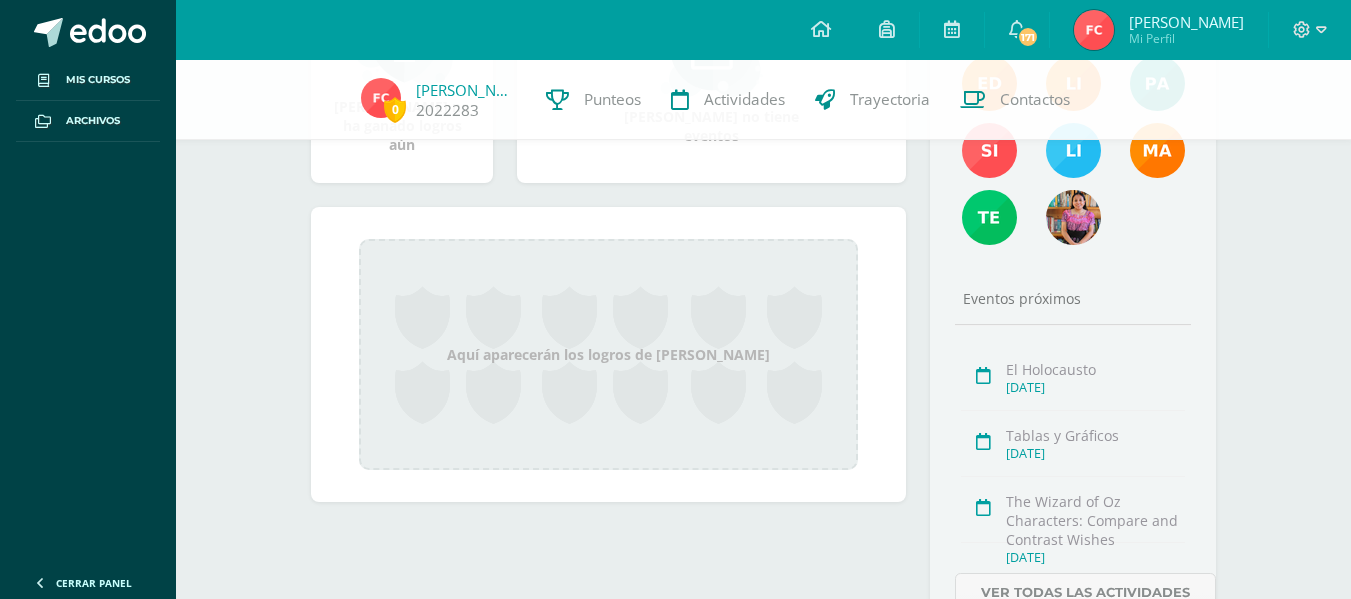 scroll, scrollTop: 415, scrollLeft: 0, axis: vertical 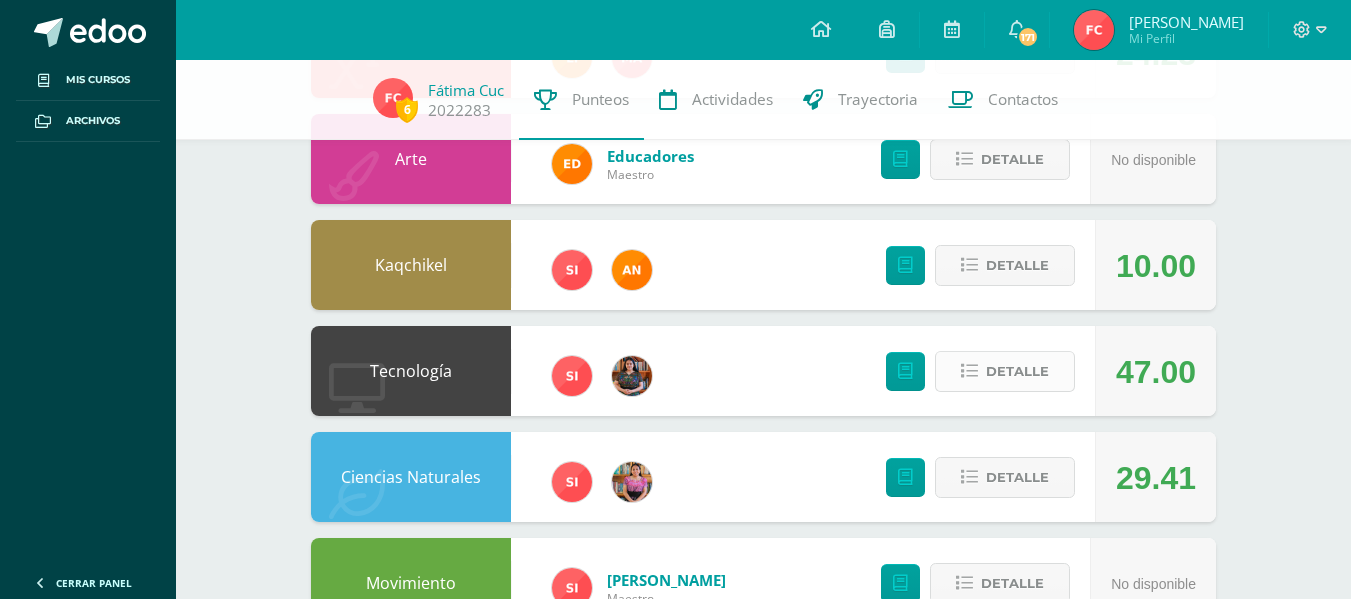 click on "Detalle" at bounding box center (1017, 371) 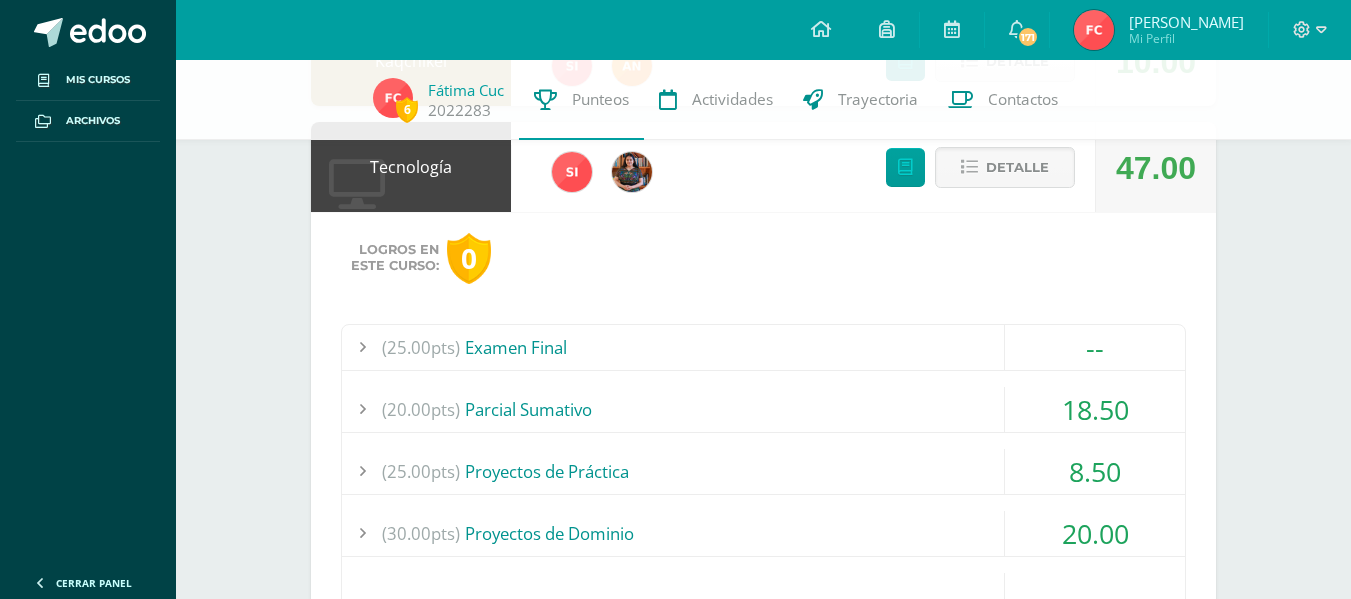 scroll, scrollTop: 834, scrollLeft: 0, axis: vertical 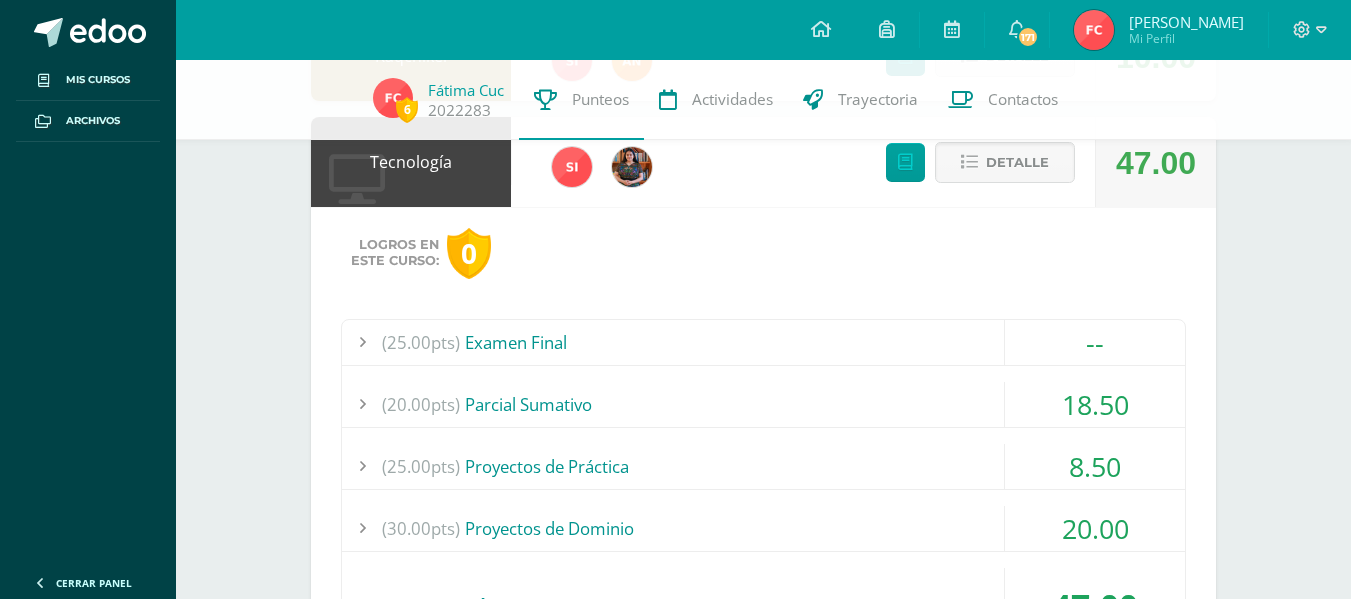 click on "18.50" at bounding box center (1095, 404) 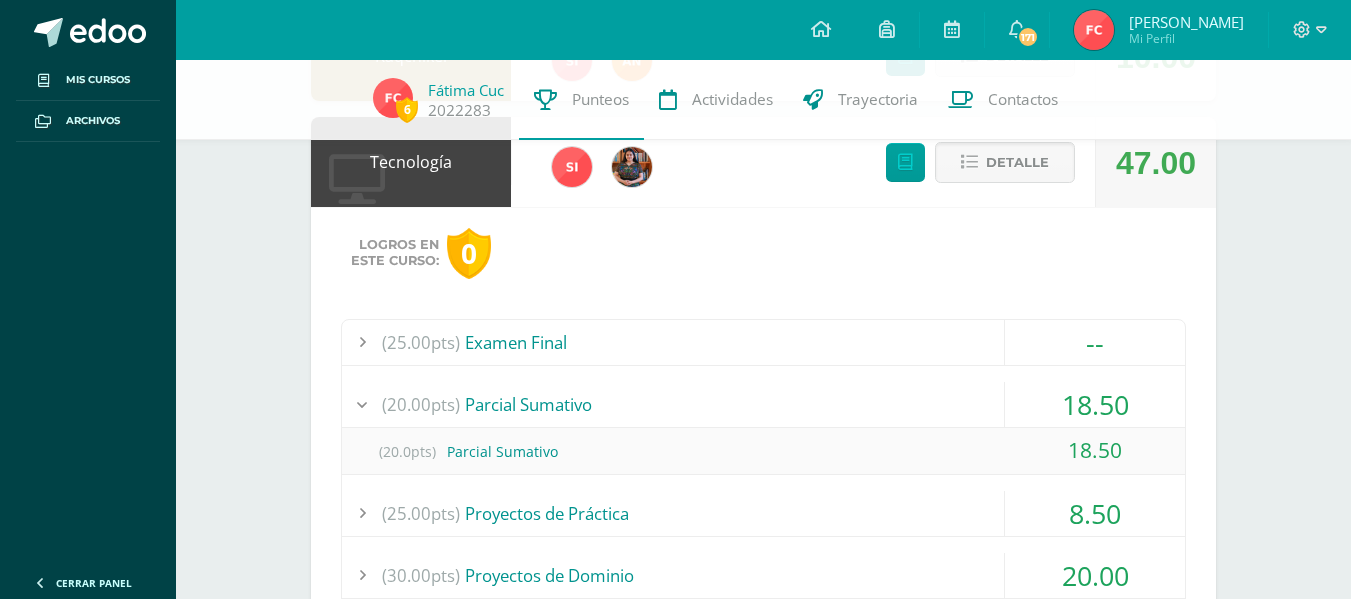click on "18.50" at bounding box center [1095, 404] 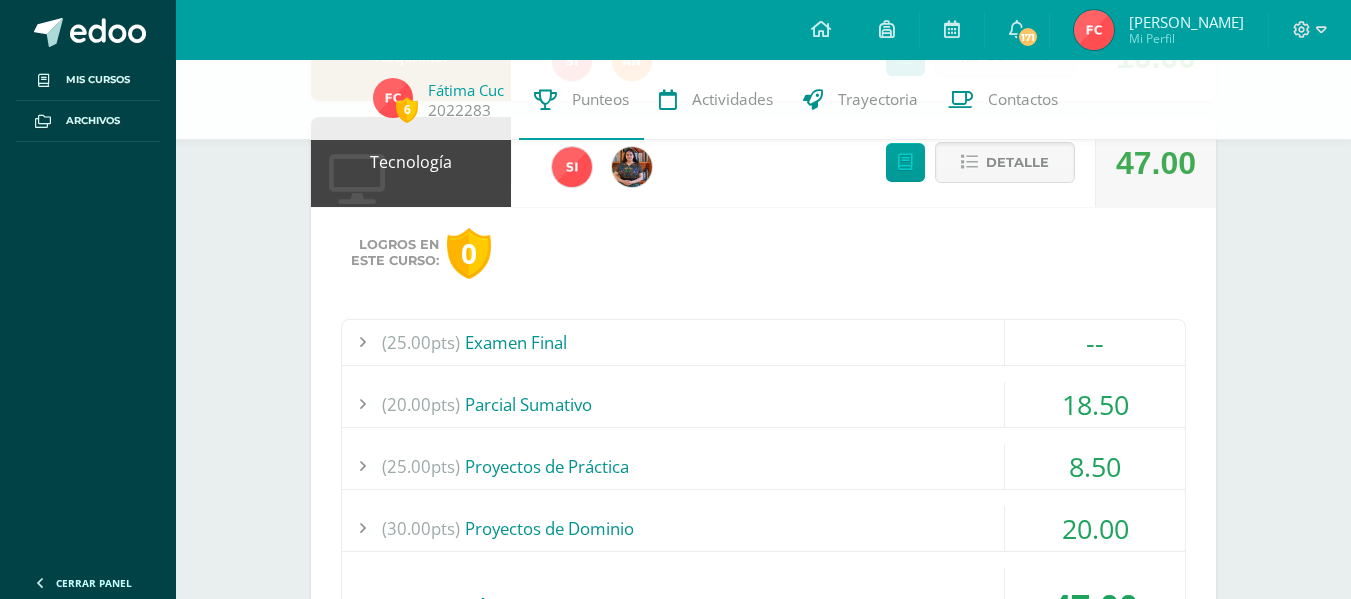 click on "8.50" at bounding box center [1095, 466] 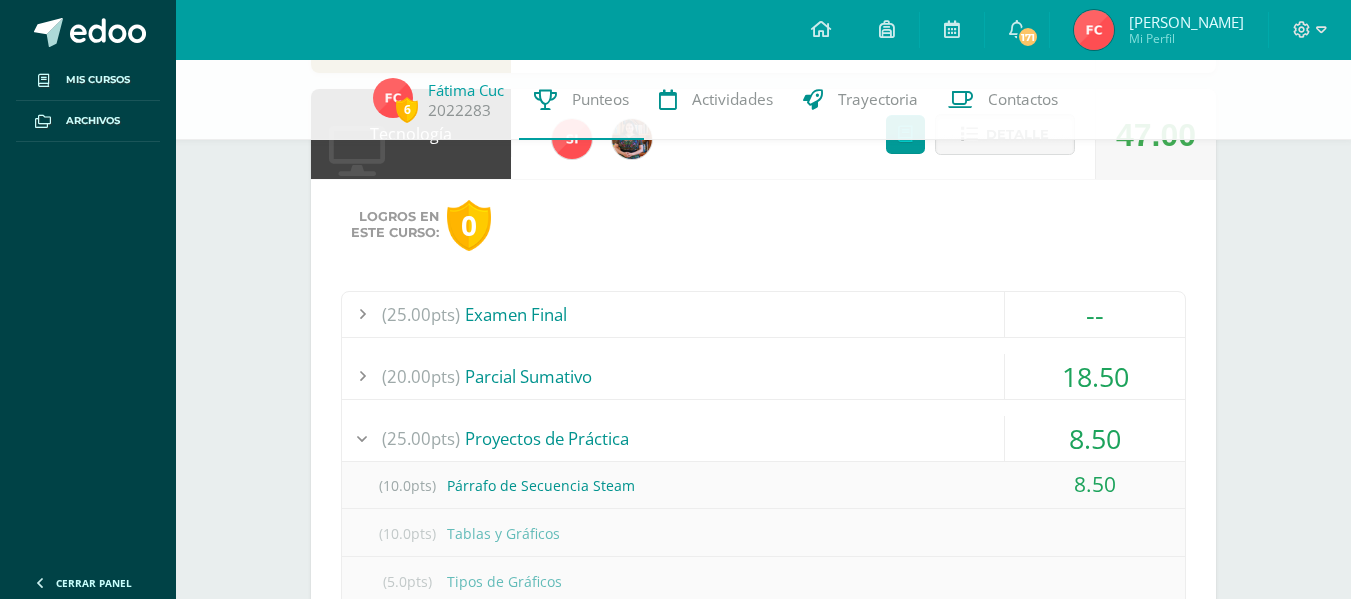 scroll, scrollTop: 863, scrollLeft: 0, axis: vertical 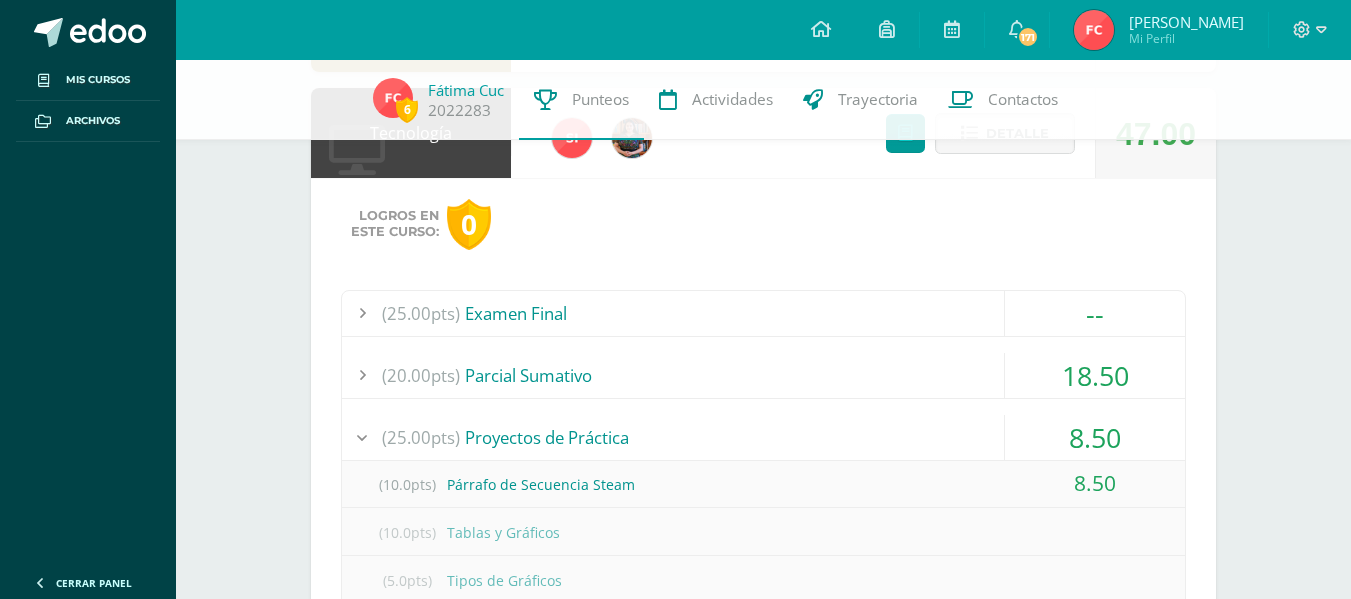 click on "18.50" at bounding box center (1095, 375) 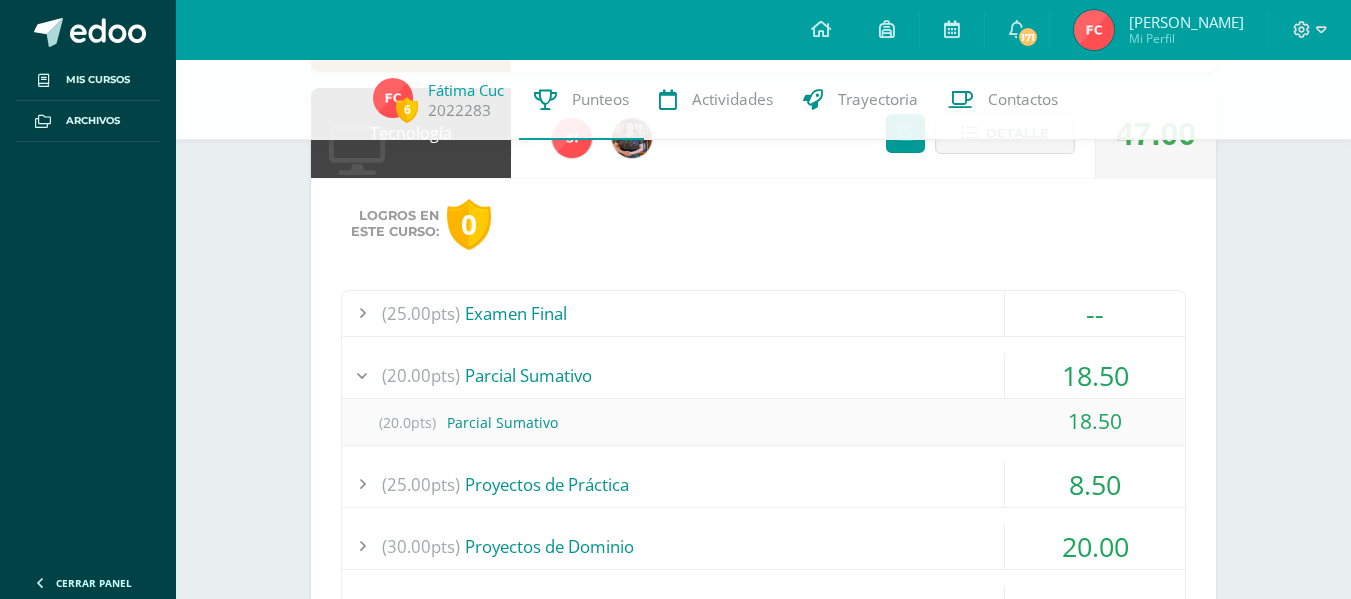 click on "18.50" at bounding box center [1095, 375] 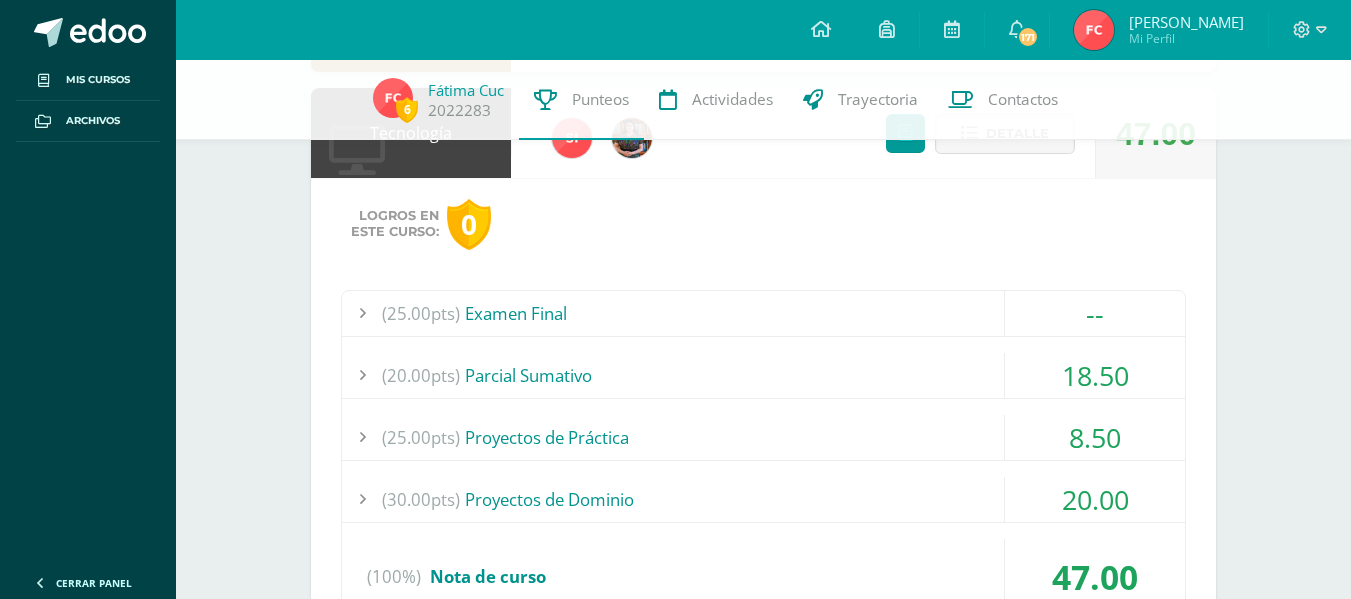 click on "(25.00pts)
Examen Final
--
(25.0pts)  Evaluación Final
(20.0pts)" at bounding box center (763, 461) 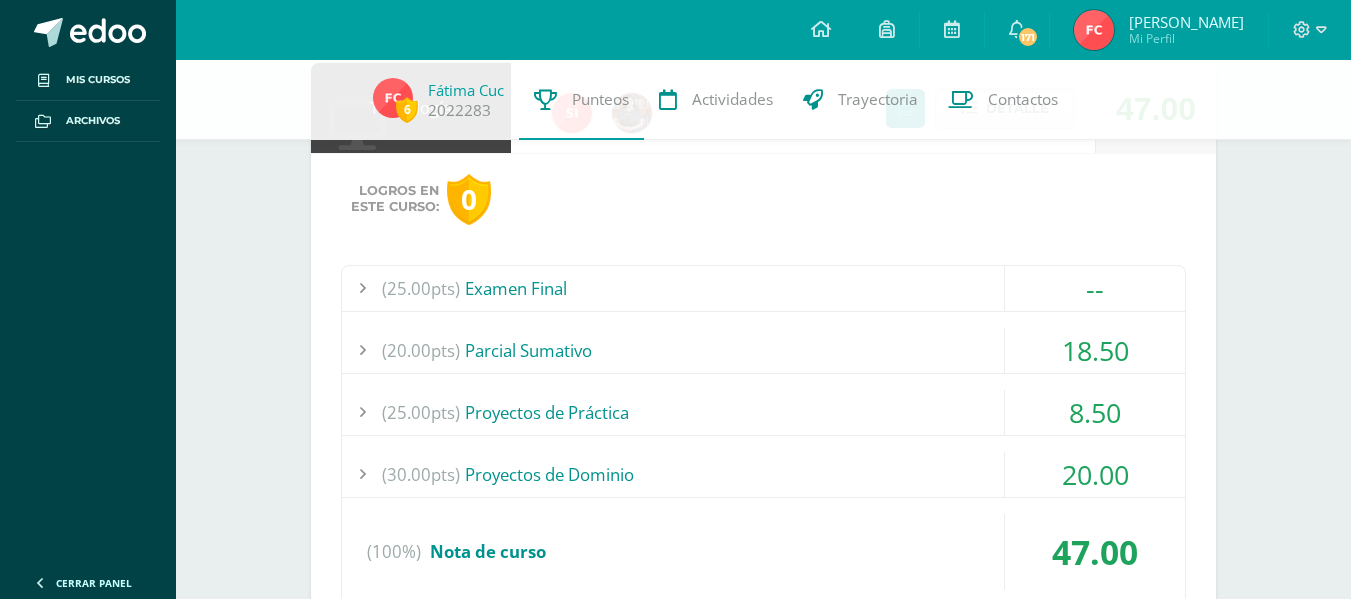 scroll, scrollTop: 907, scrollLeft: 0, axis: vertical 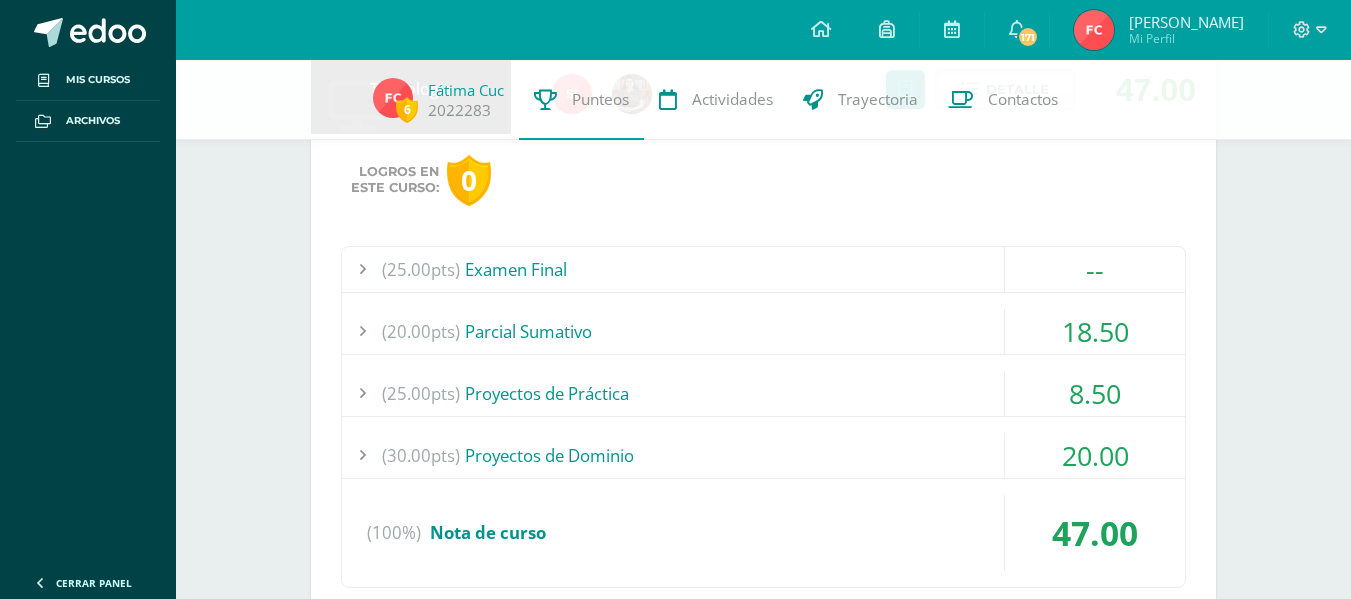 click on "20.00" at bounding box center [1095, 455] 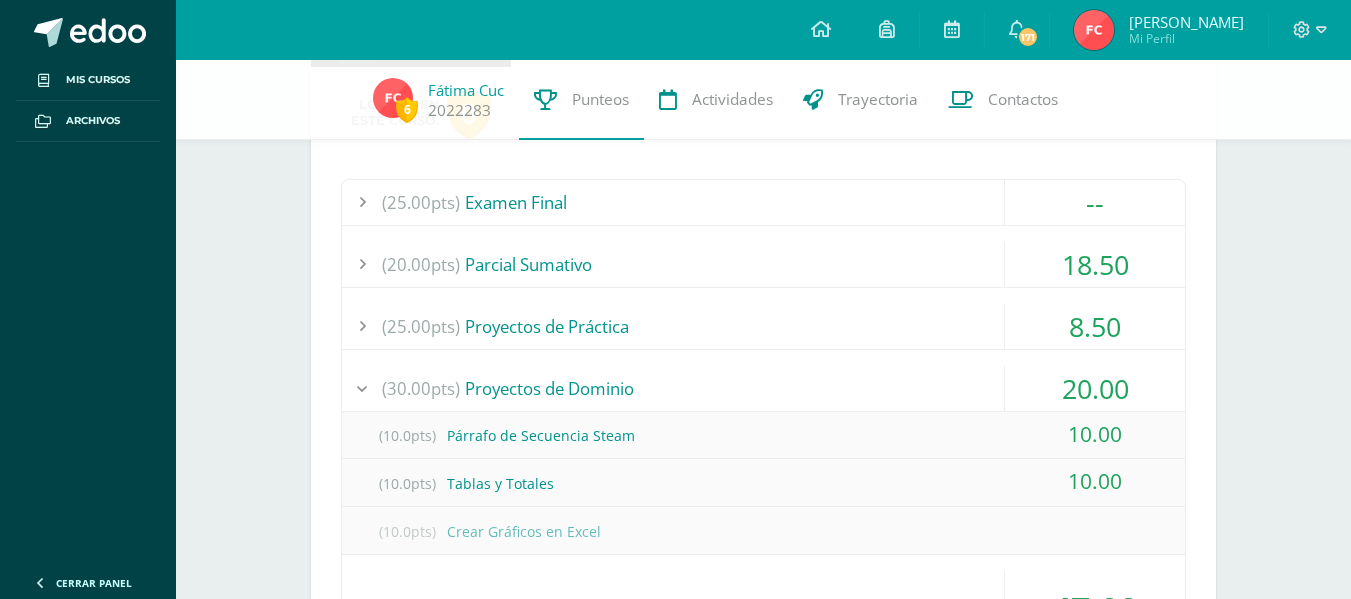 scroll, scrollTop: 975, scrollLeft: 0, axis: vertical 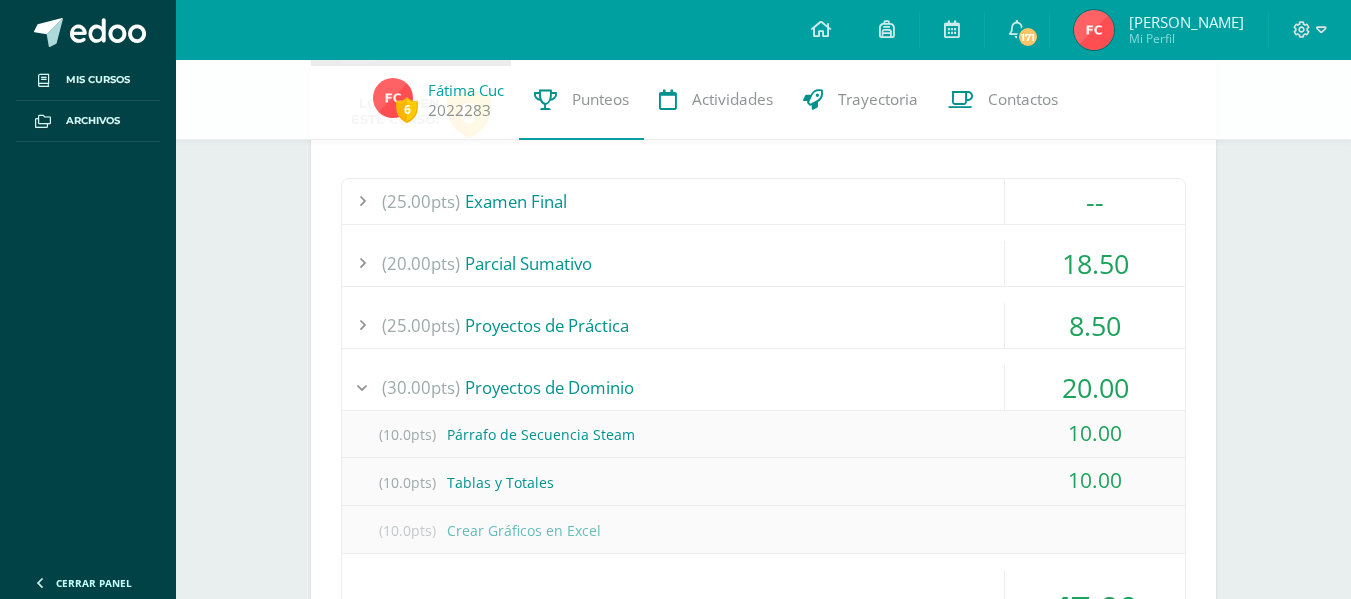 click on "20.00" at bounding box center [1095, 387] 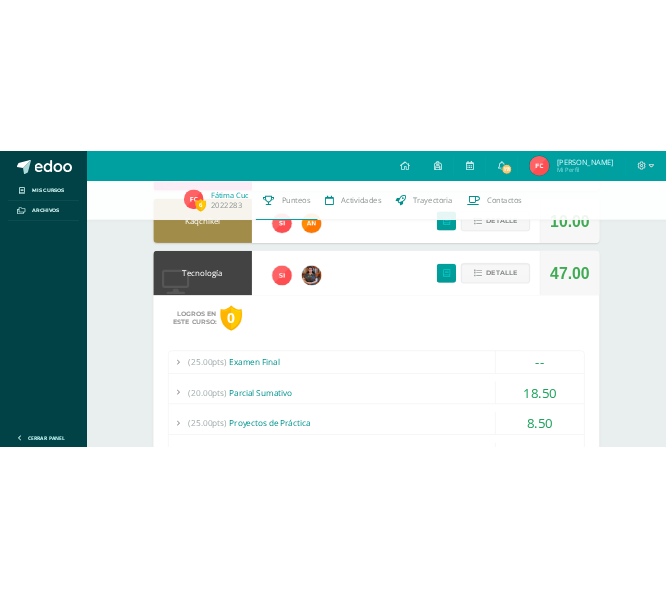 scroll, scrollTop: 750, scrollLeft: 0, axis: vertical 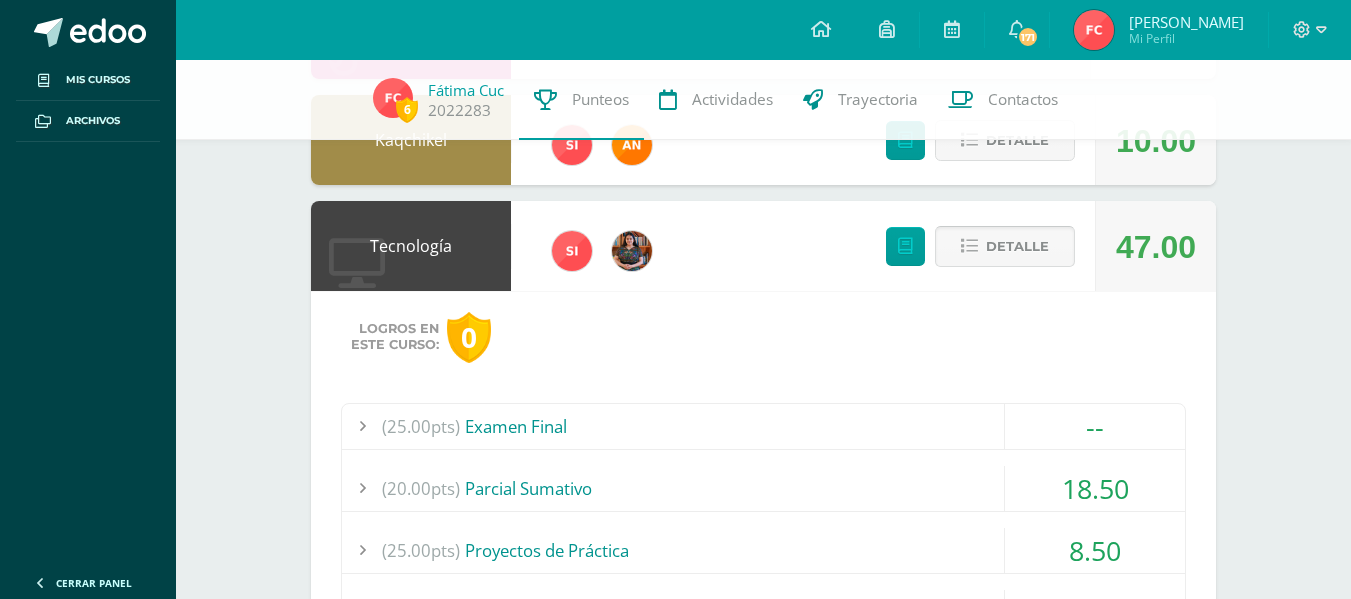 click on "Detalle" at bounding box center (1017, 246) 